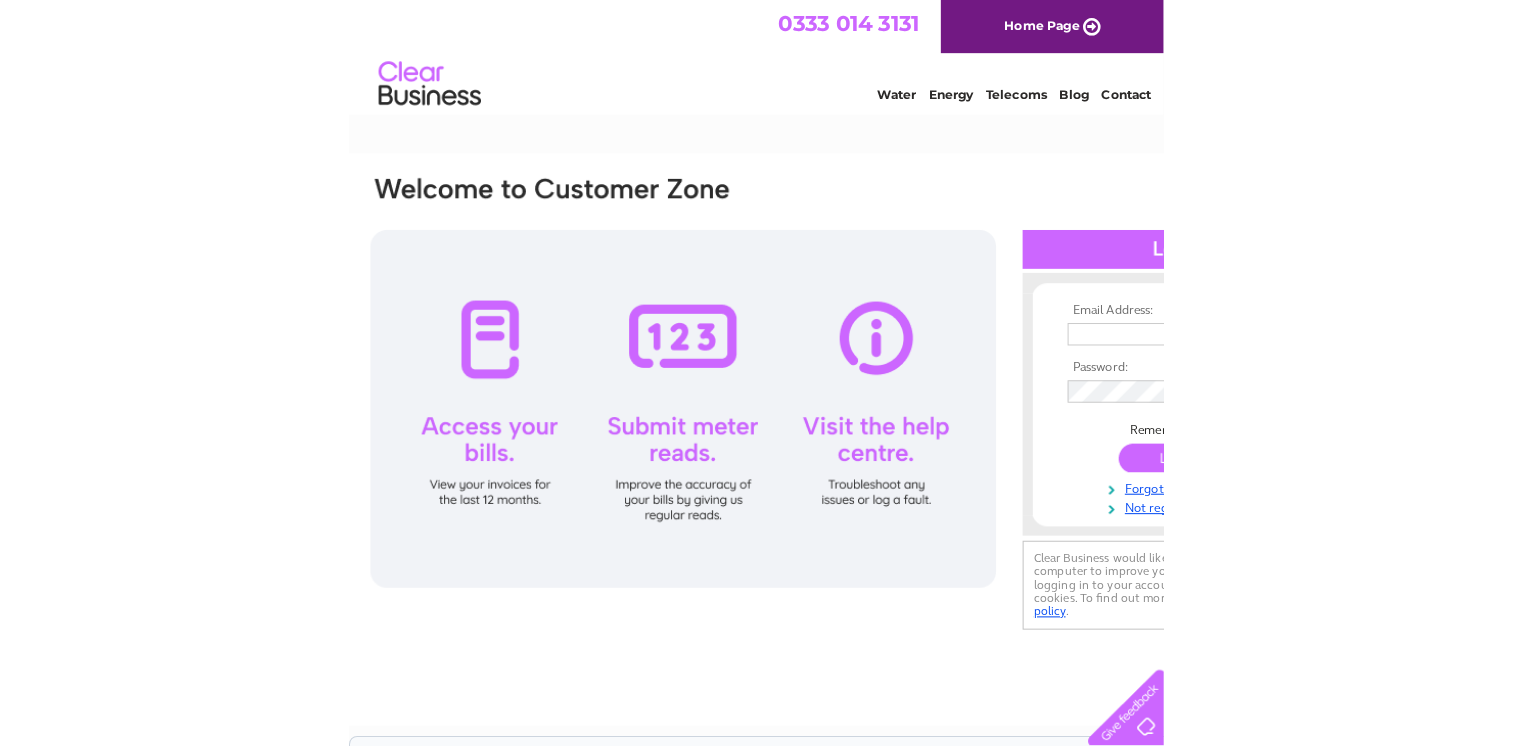 scroll, scrollTop: 0, scrollLeft: 0, axis: both 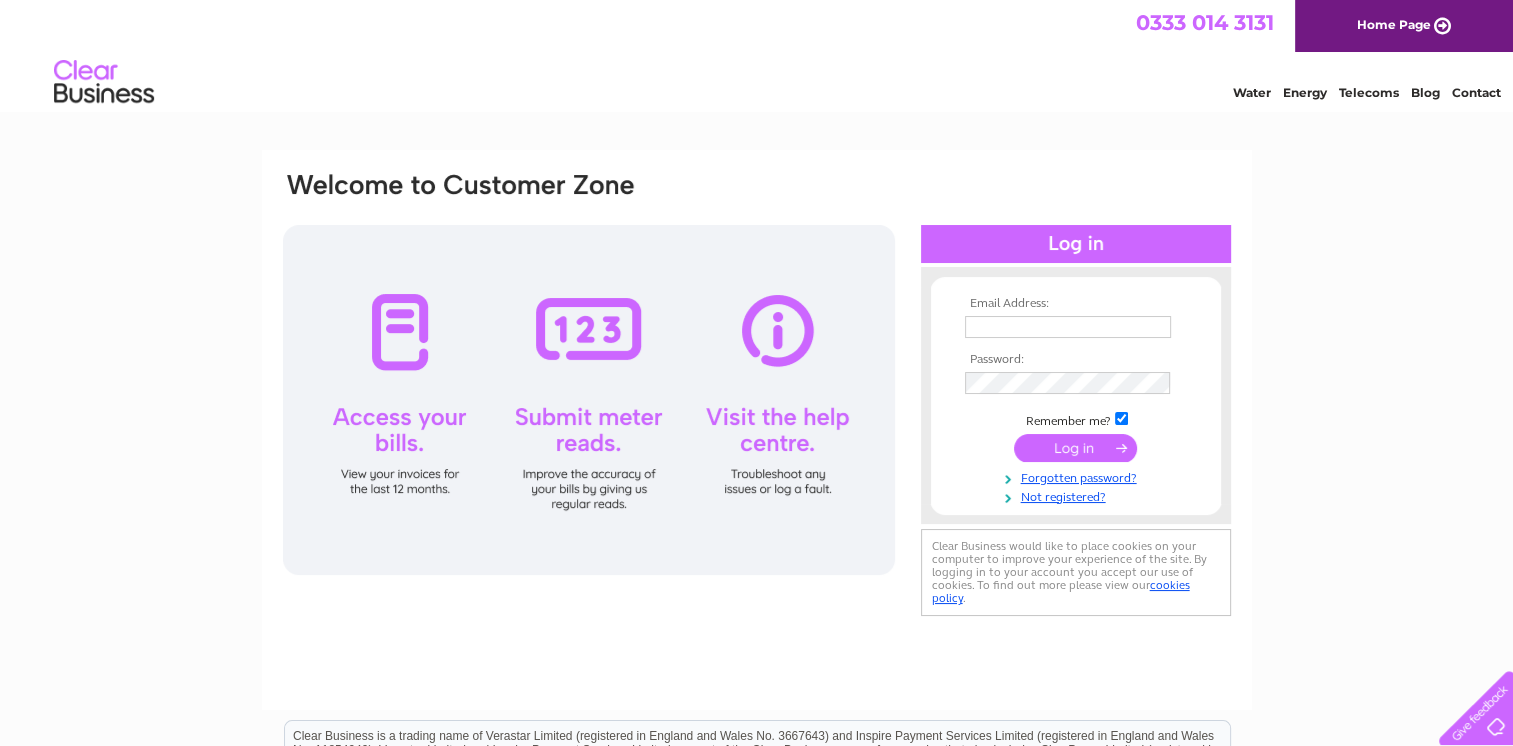 type on "[EMAIL]" 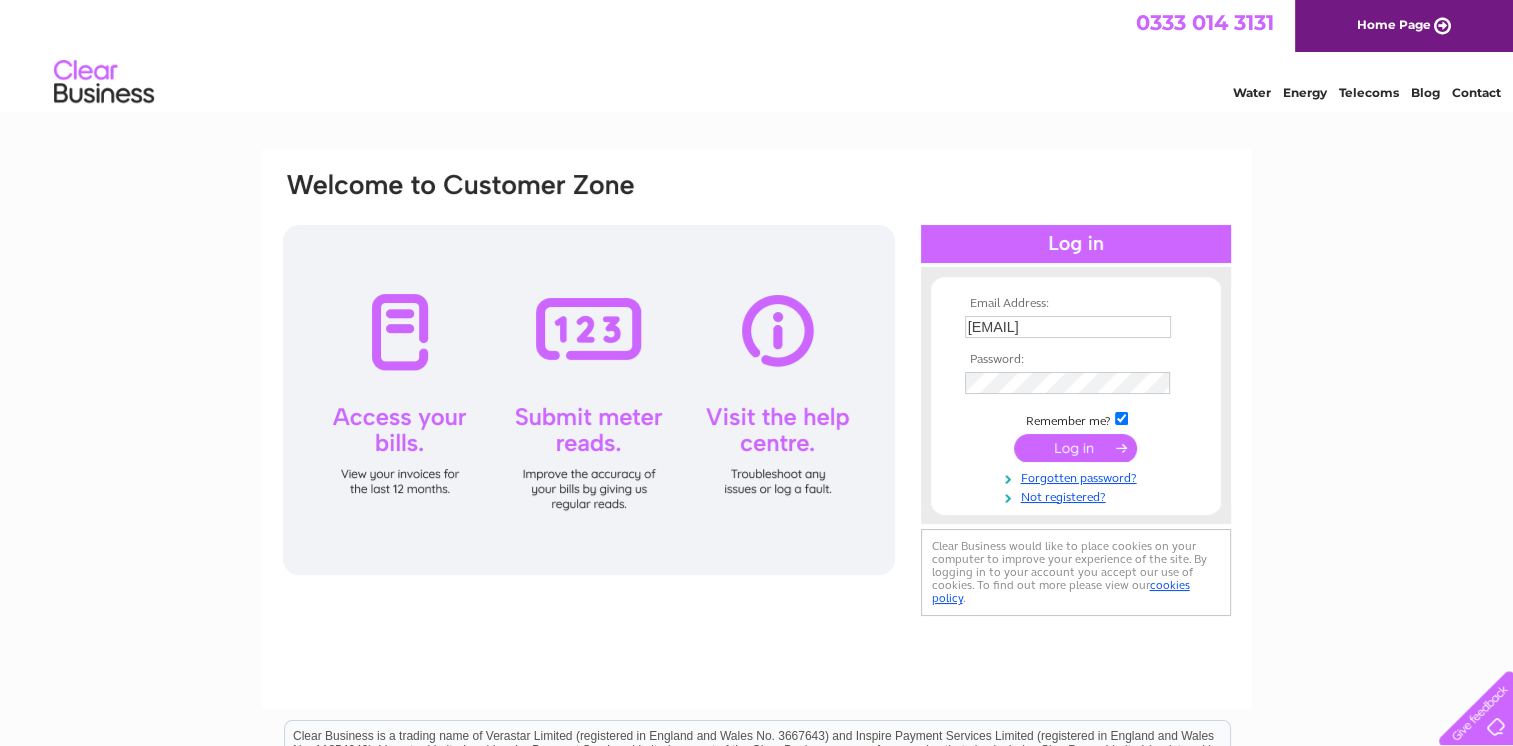 click at bounding box center (1075, 448) 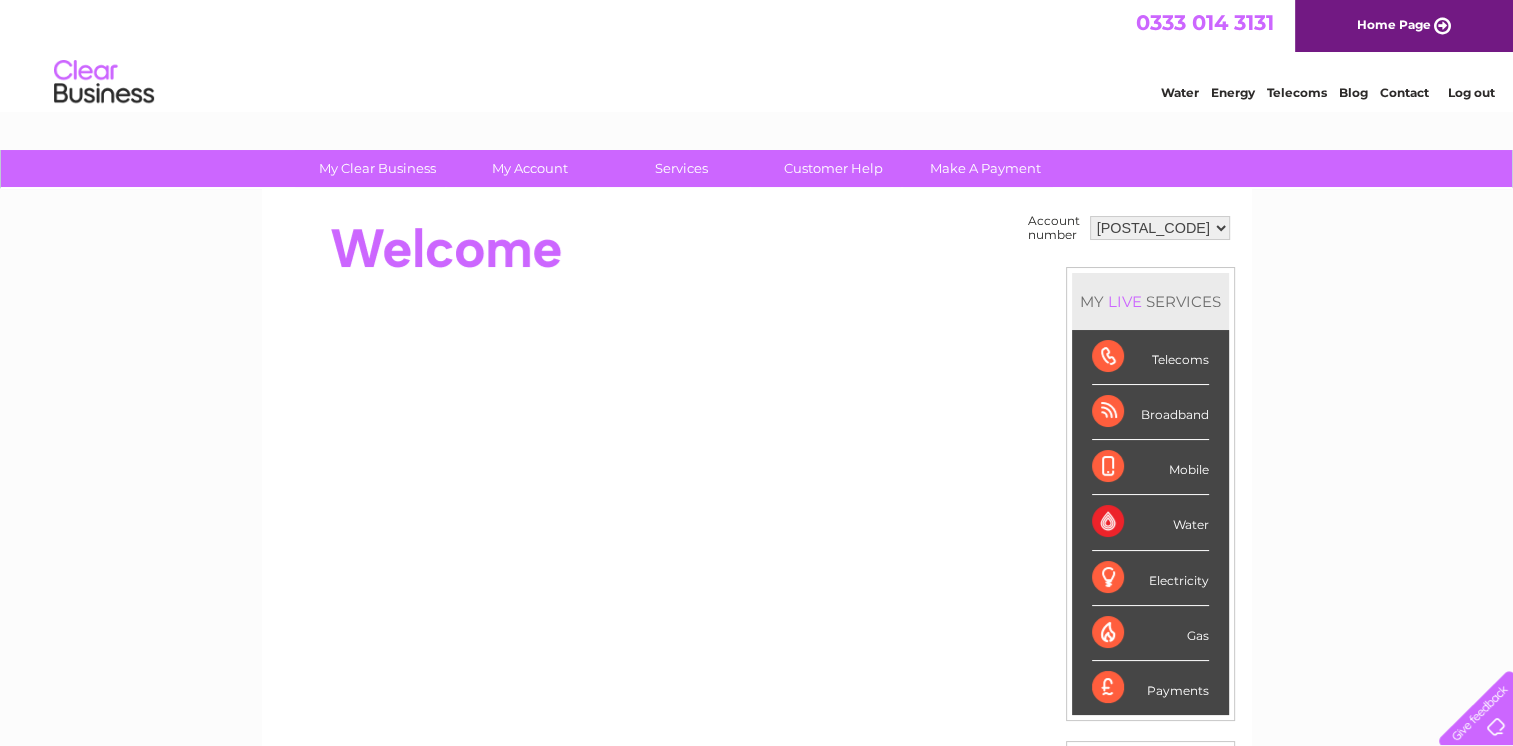 scroll, scrollTop: 0, scrollLeft: 0, axis: both 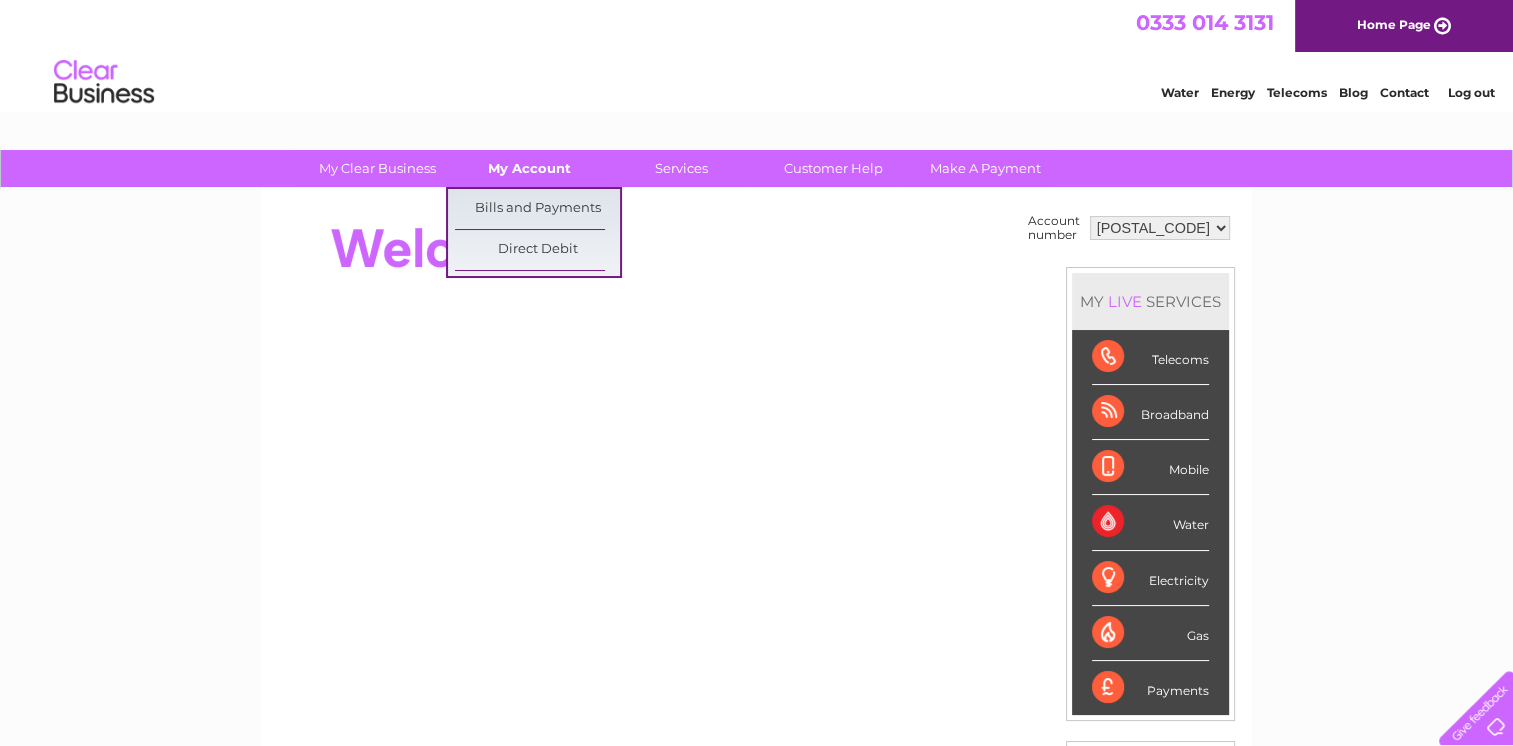 click on "My Account" at bounding box center [529, 168] 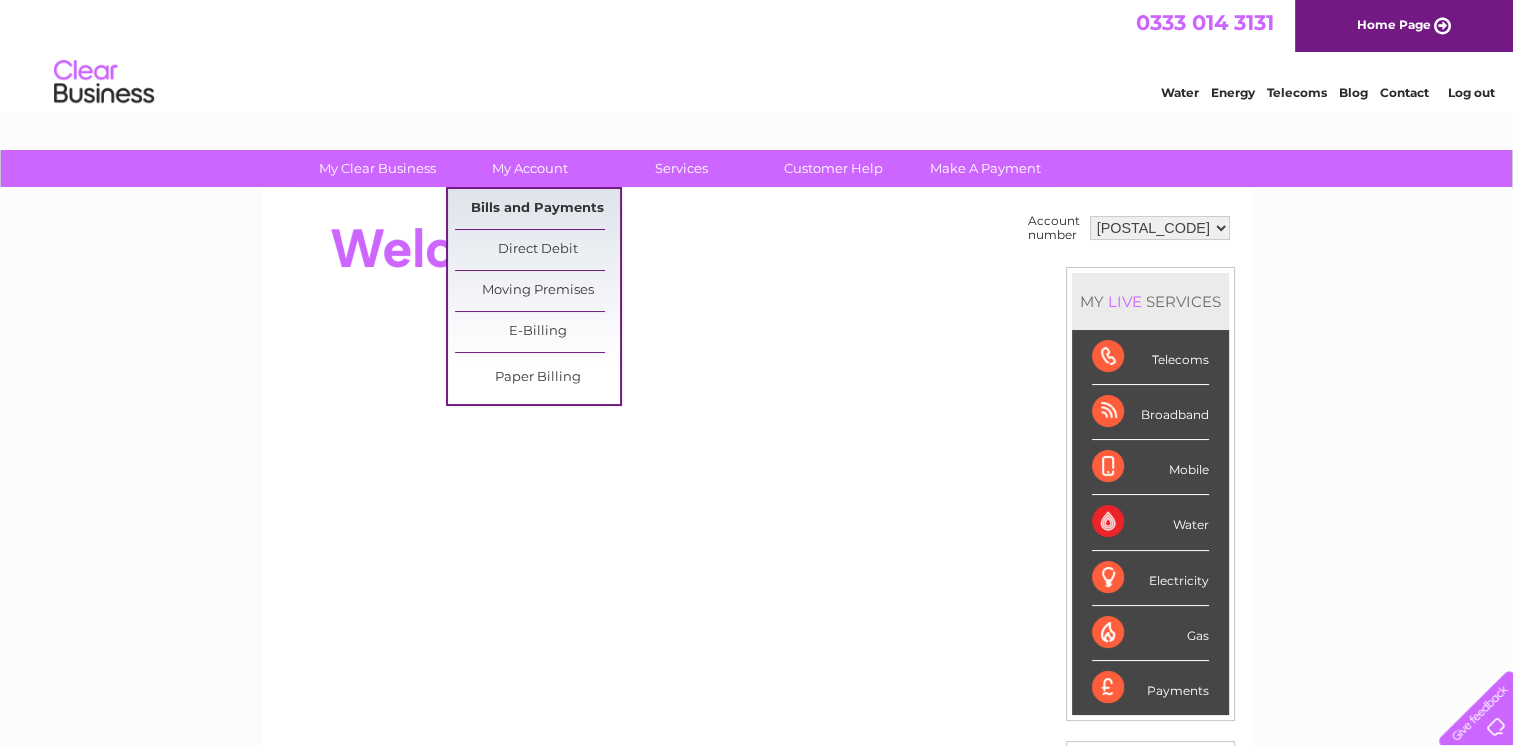 click on "Bills and Payments" at bounding box center [537, 209] 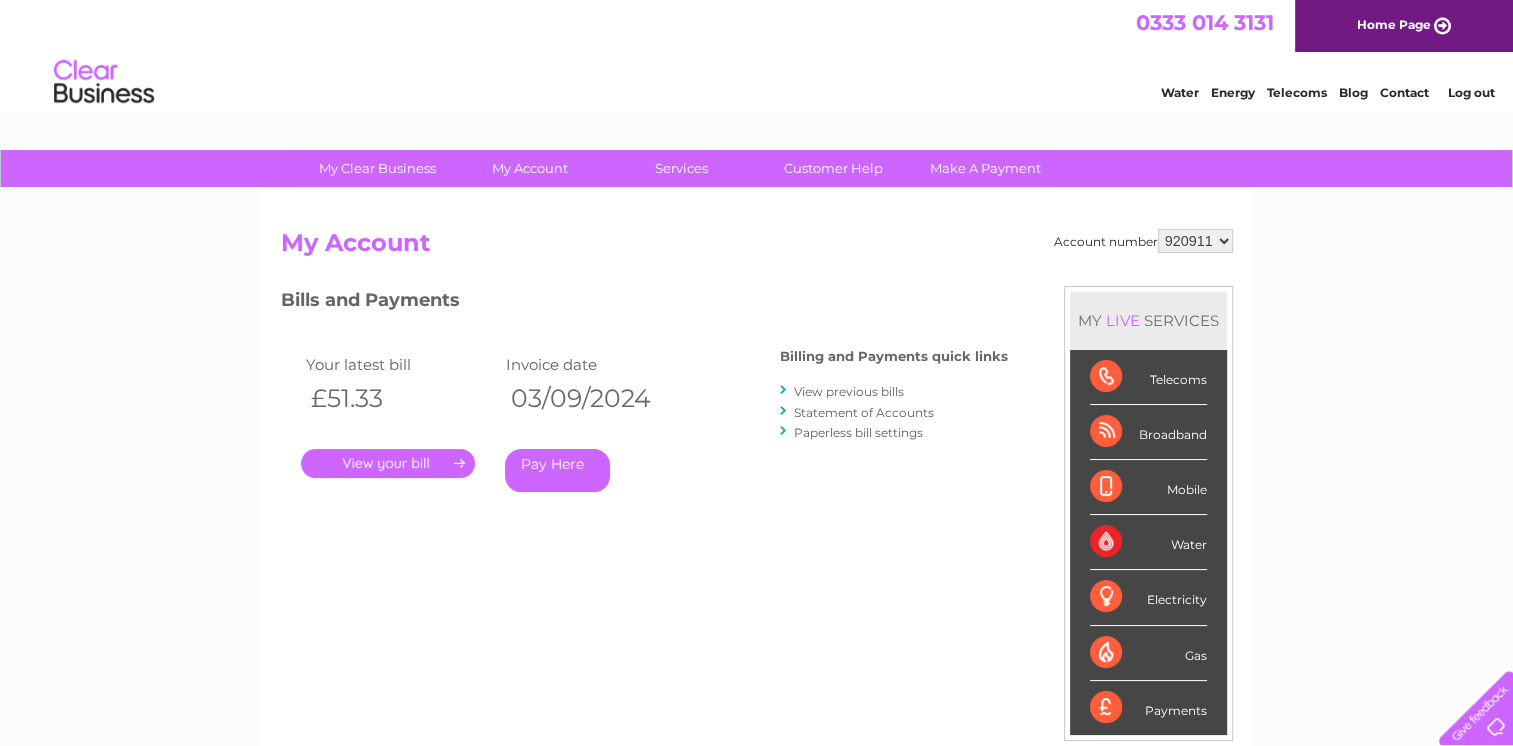 scroll, scrollTop: 0, scrollLeft: 0, axis: both 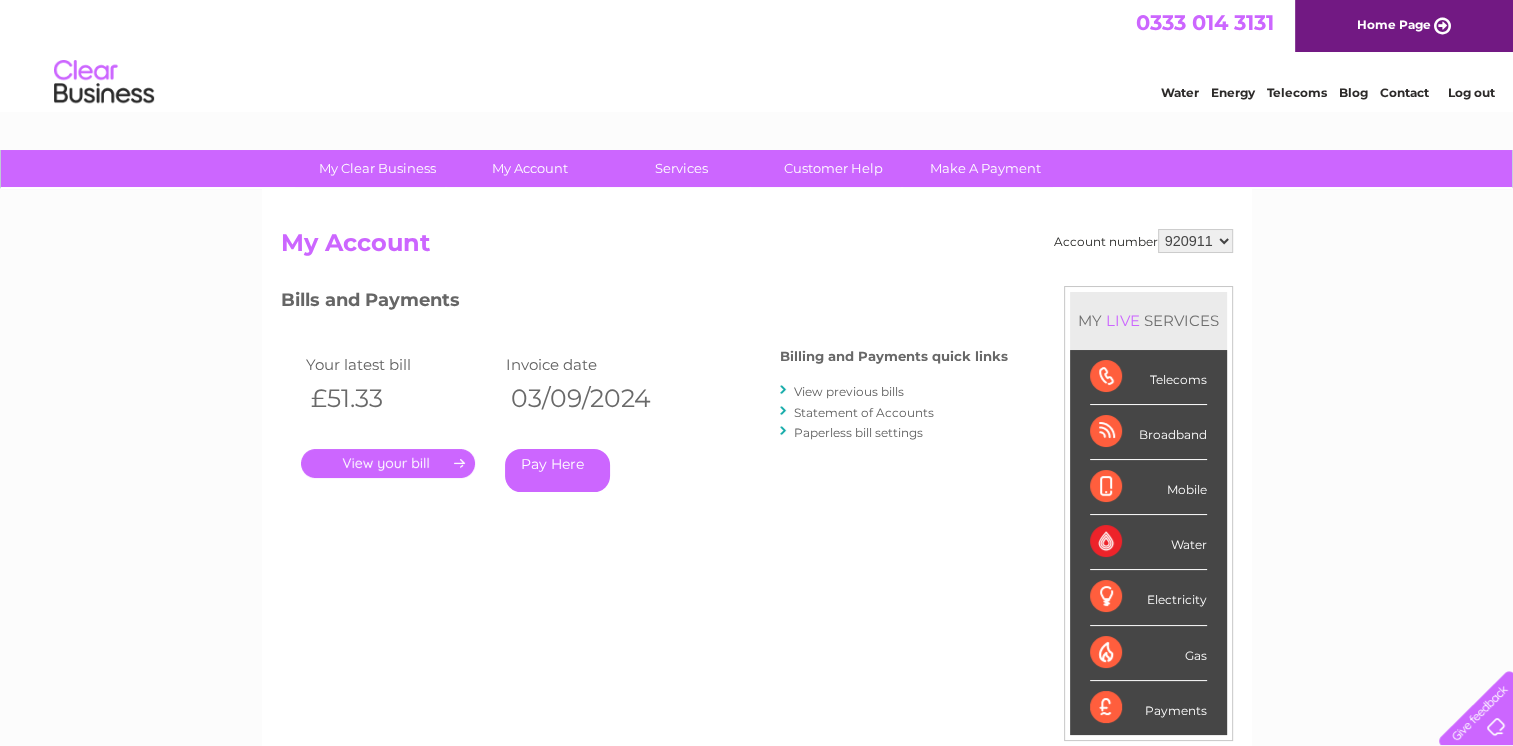 click on "920911
920912
996609" at bounding box center (1195, 241) 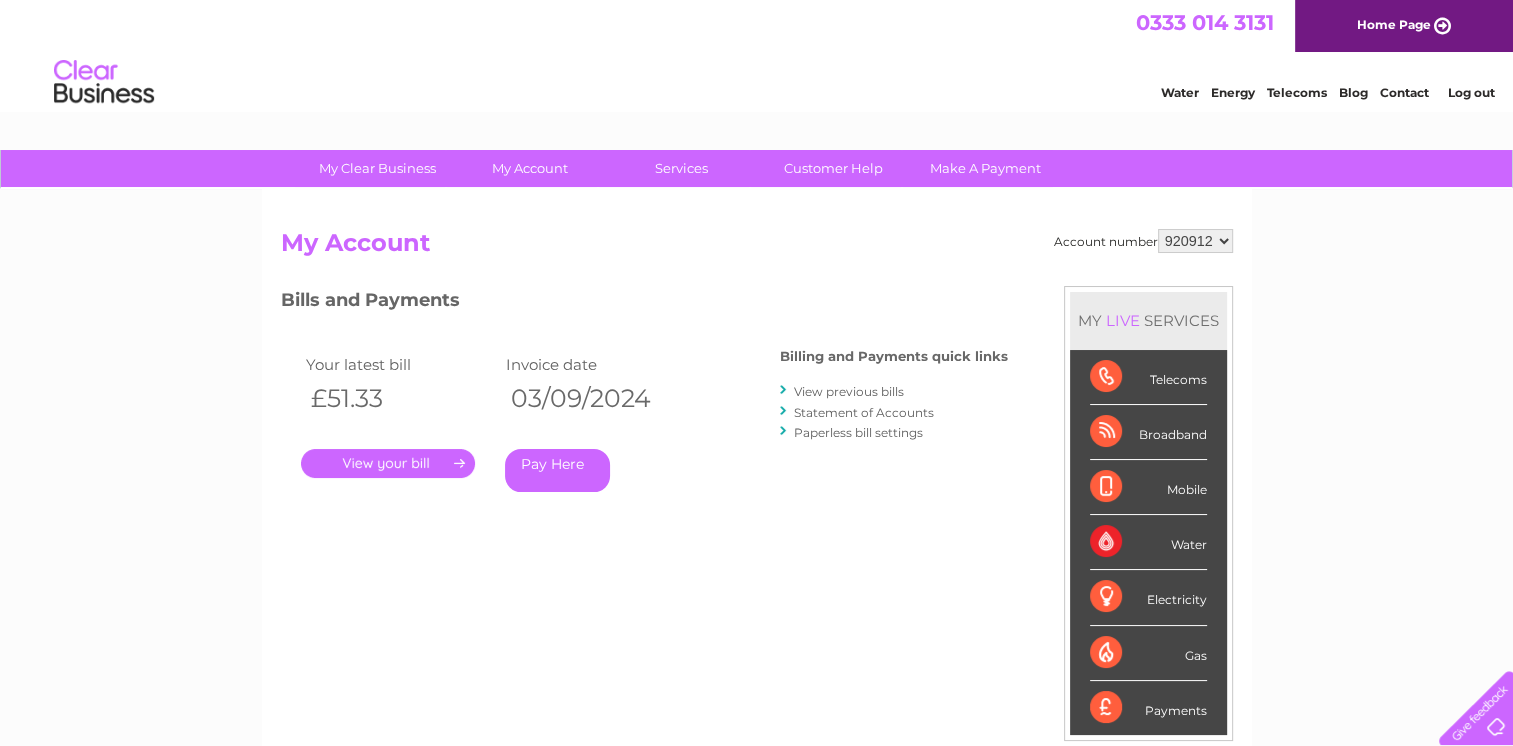 click on "920911
920912
996609" at bounding box center (1195, 241) 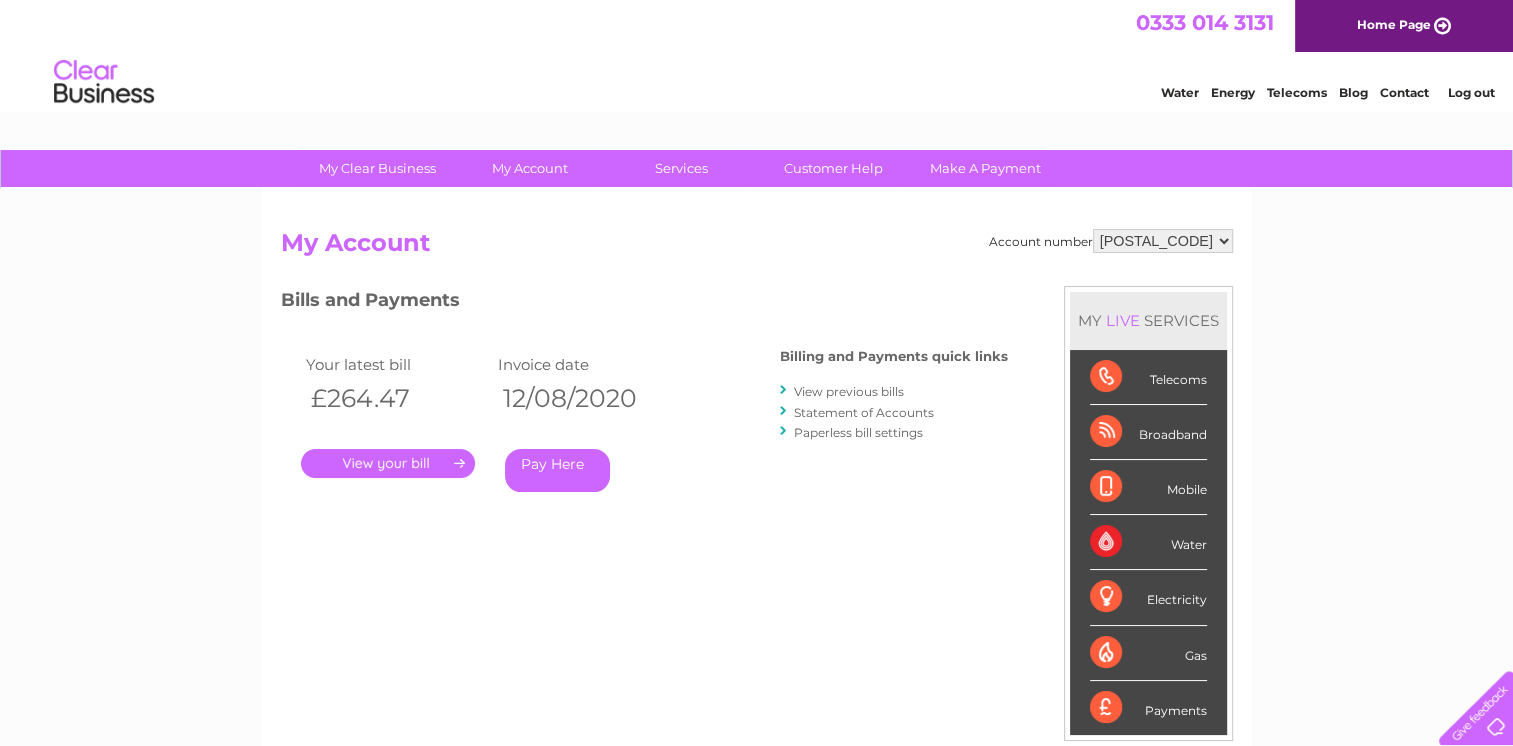 scroll, scrollTop: 0, scrollLeft: 0, axis: both 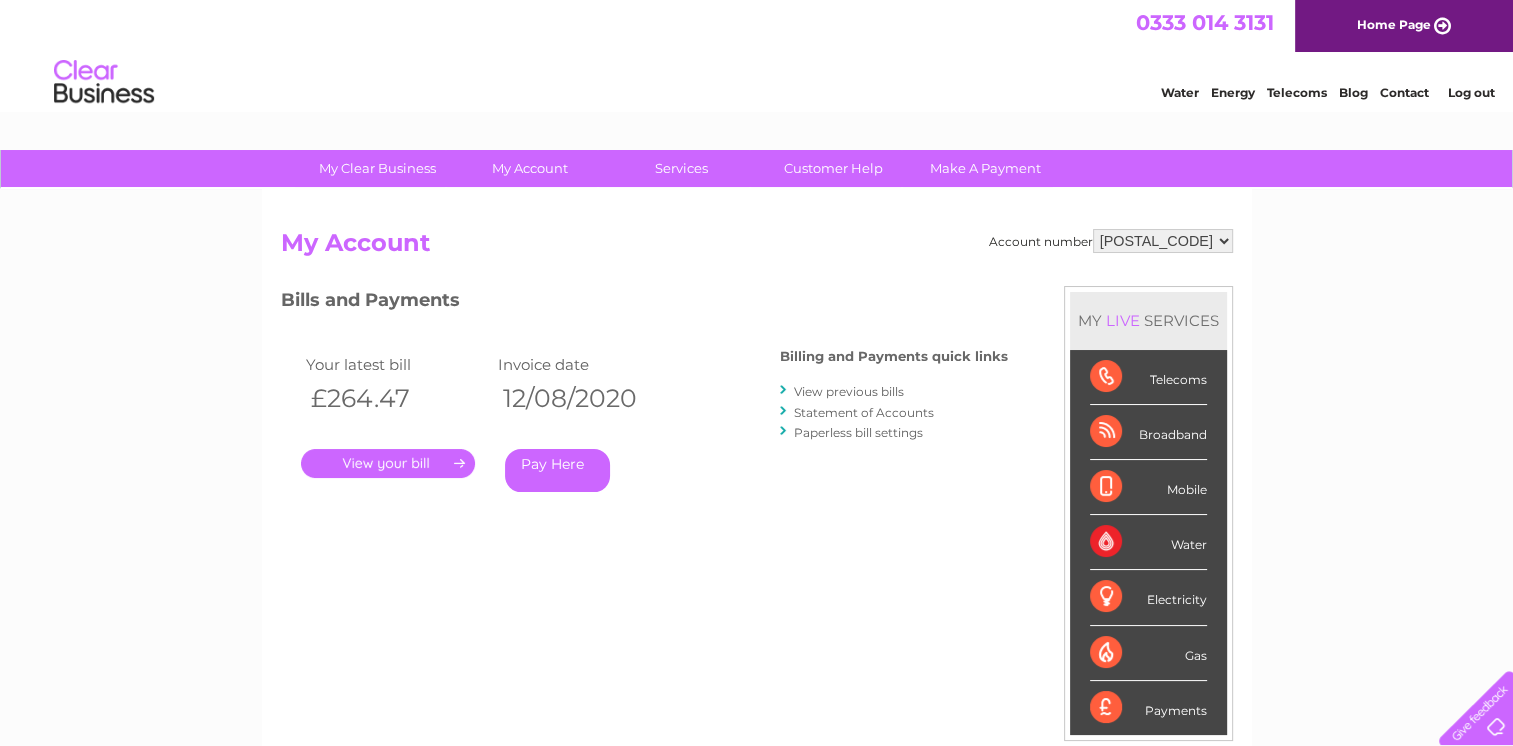 click on "920911
920912
996609" at bounding box center [1163, 241] 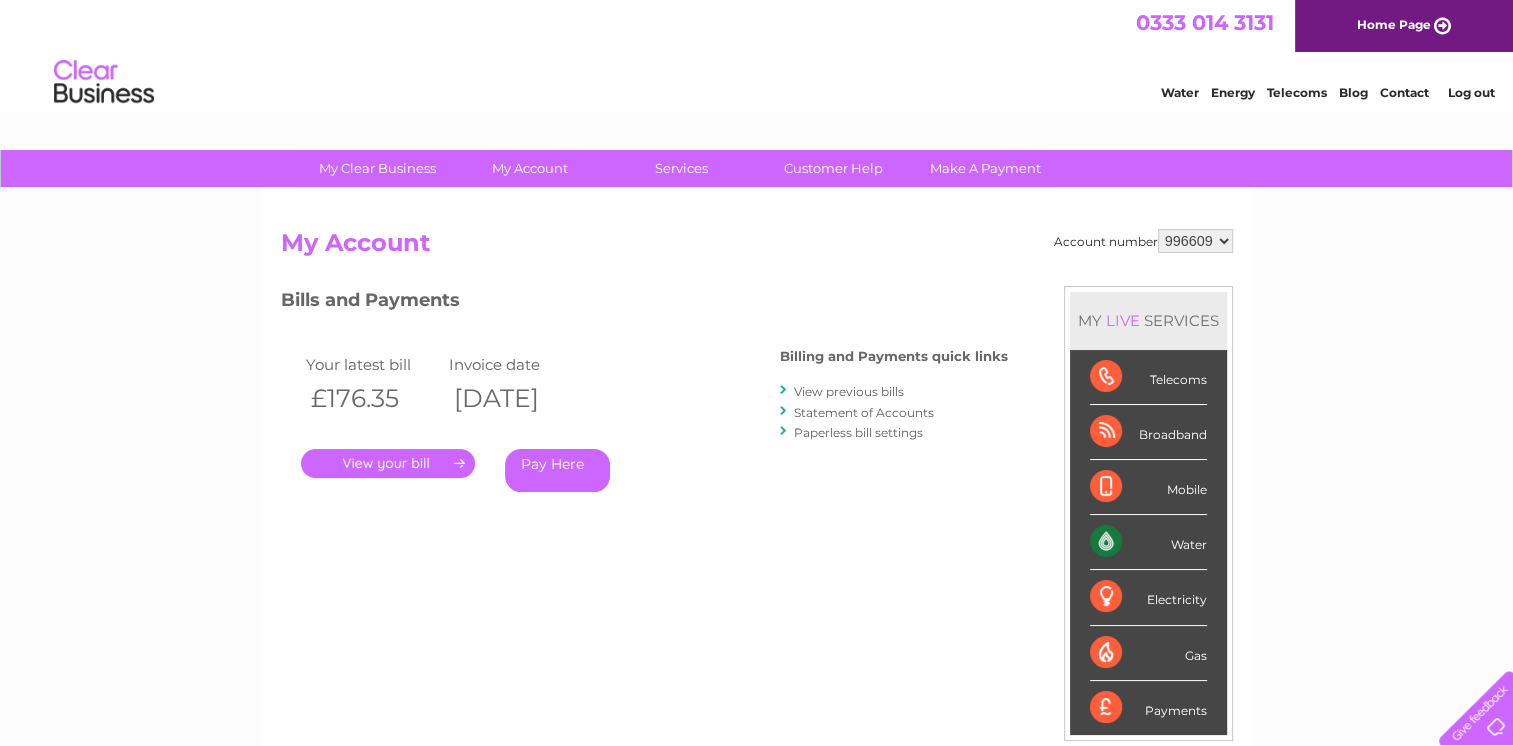 scroll, scrollTop: 0, scrollLeft: 0, axis: both 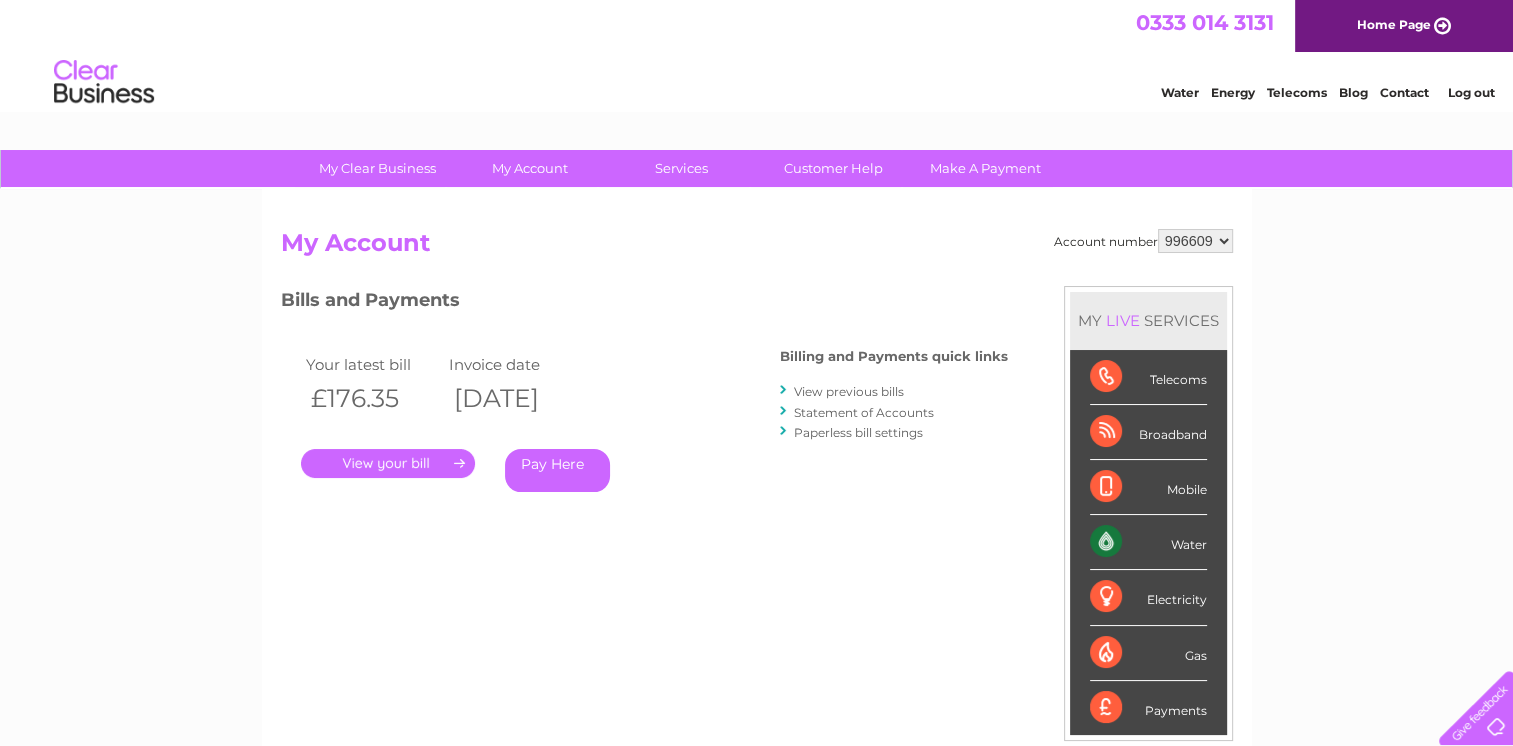 click on "." at bounding box center [388, 463] 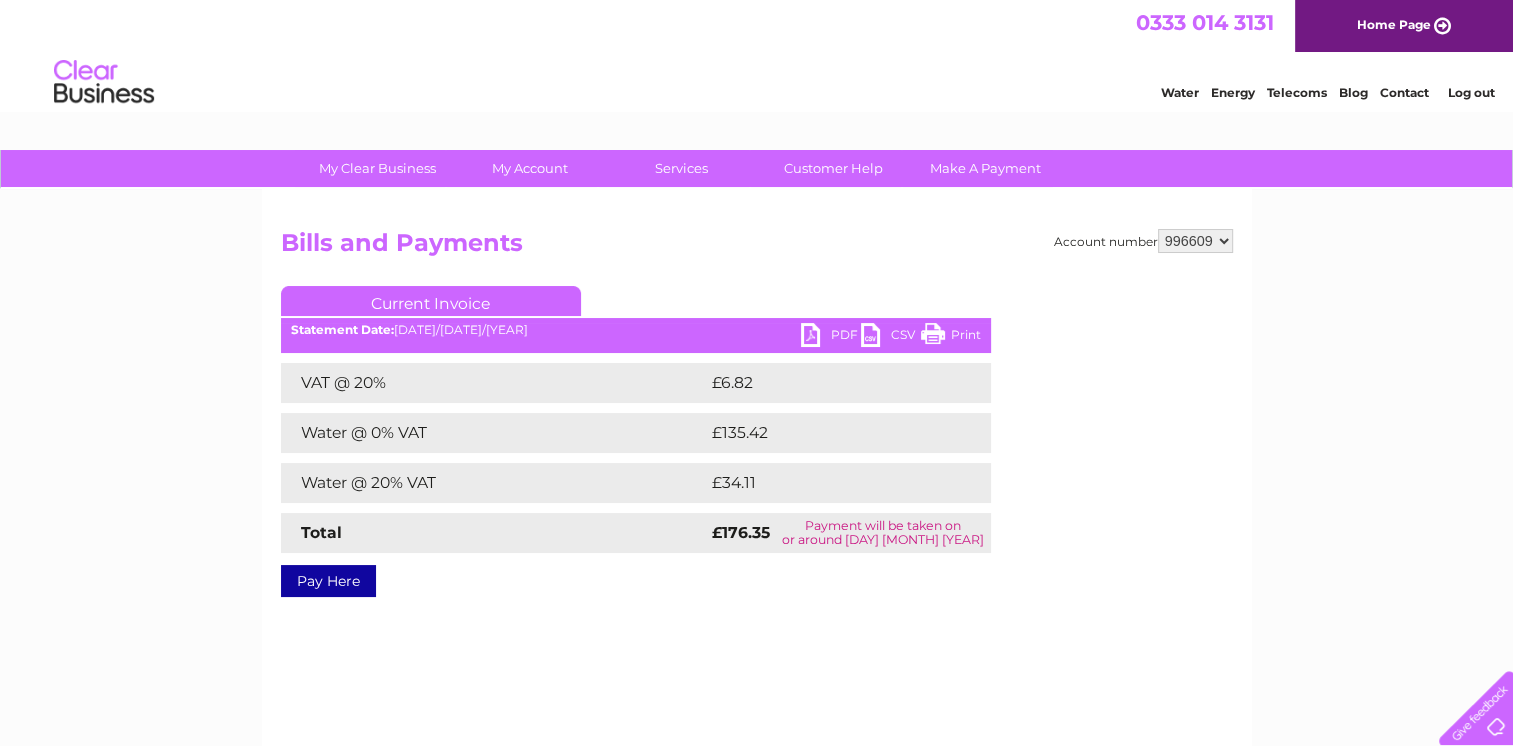 scroll, scrollTop: 0, scrollLeft: 0, axis: both 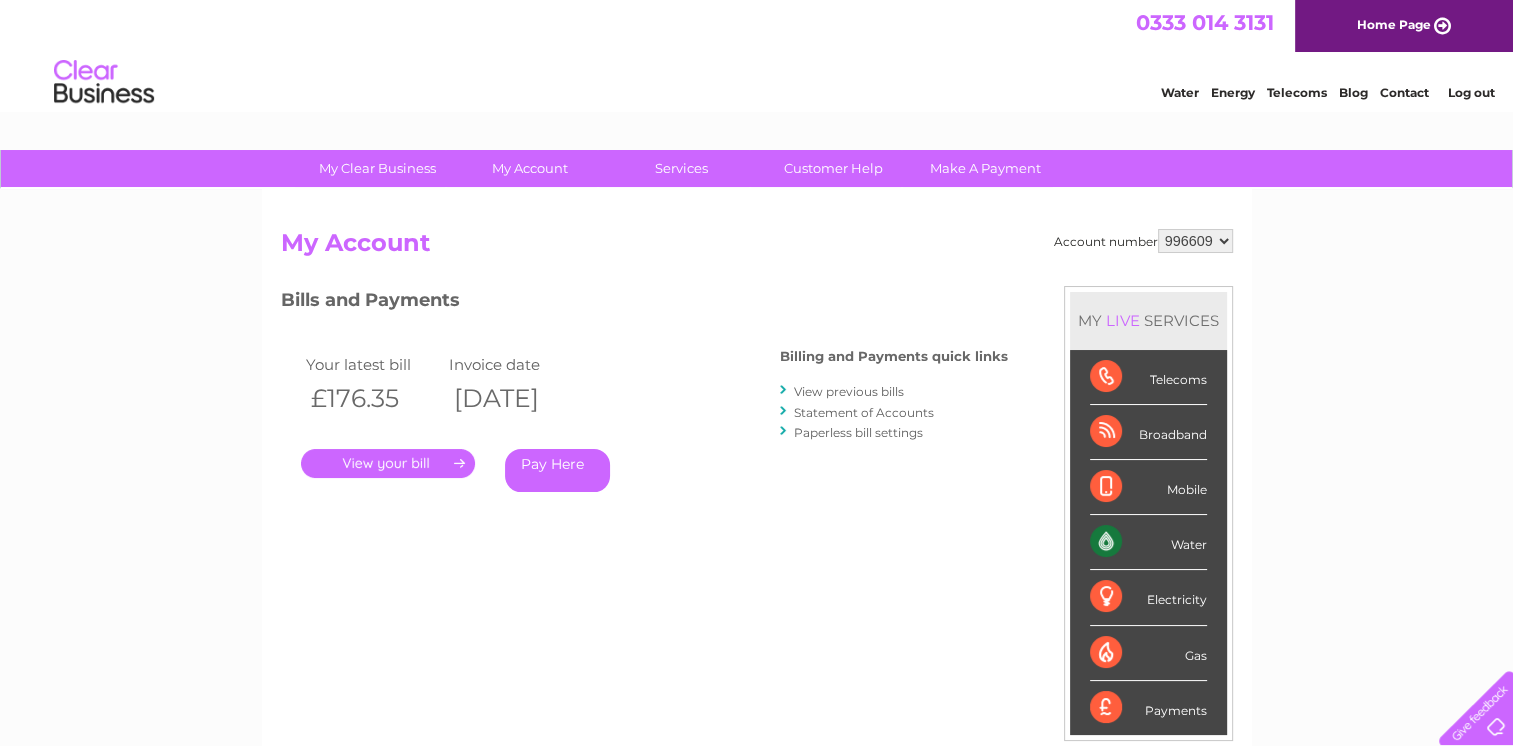 click on "View previous bills" at bounding box center [849, 391] 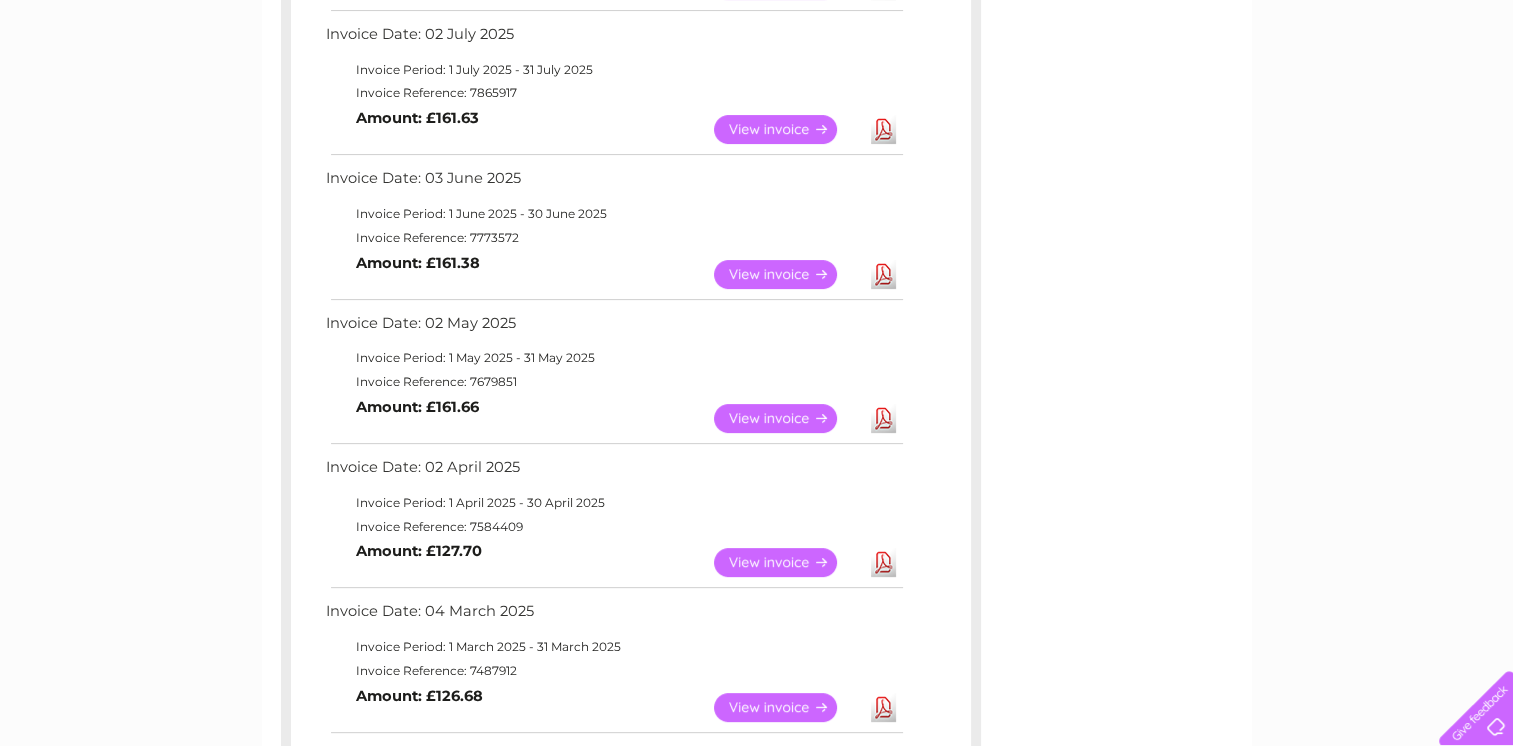 scroll, scrollTop: 500, scrollLeft: 0, axis: vertical 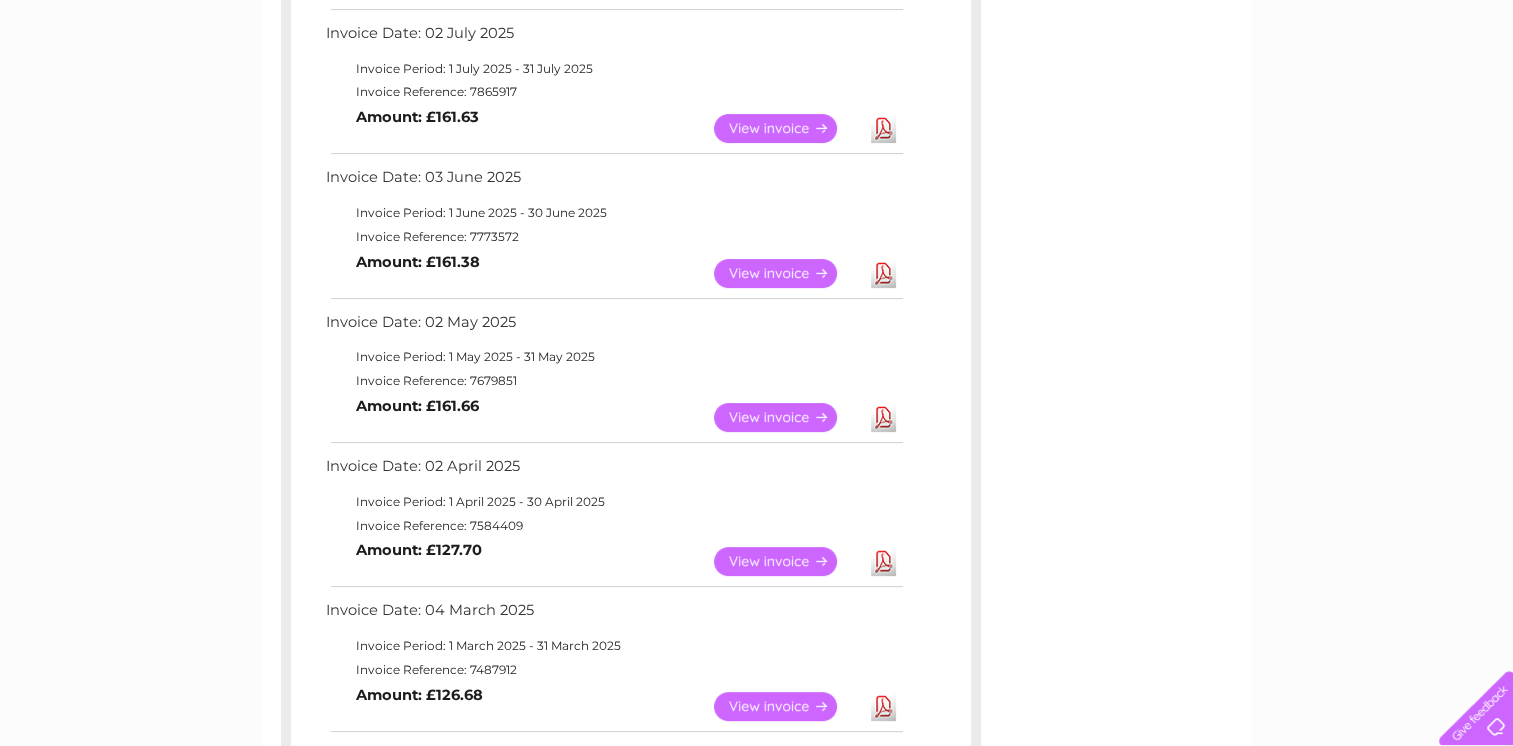 click on "Download" at bounding box center [883, 417] 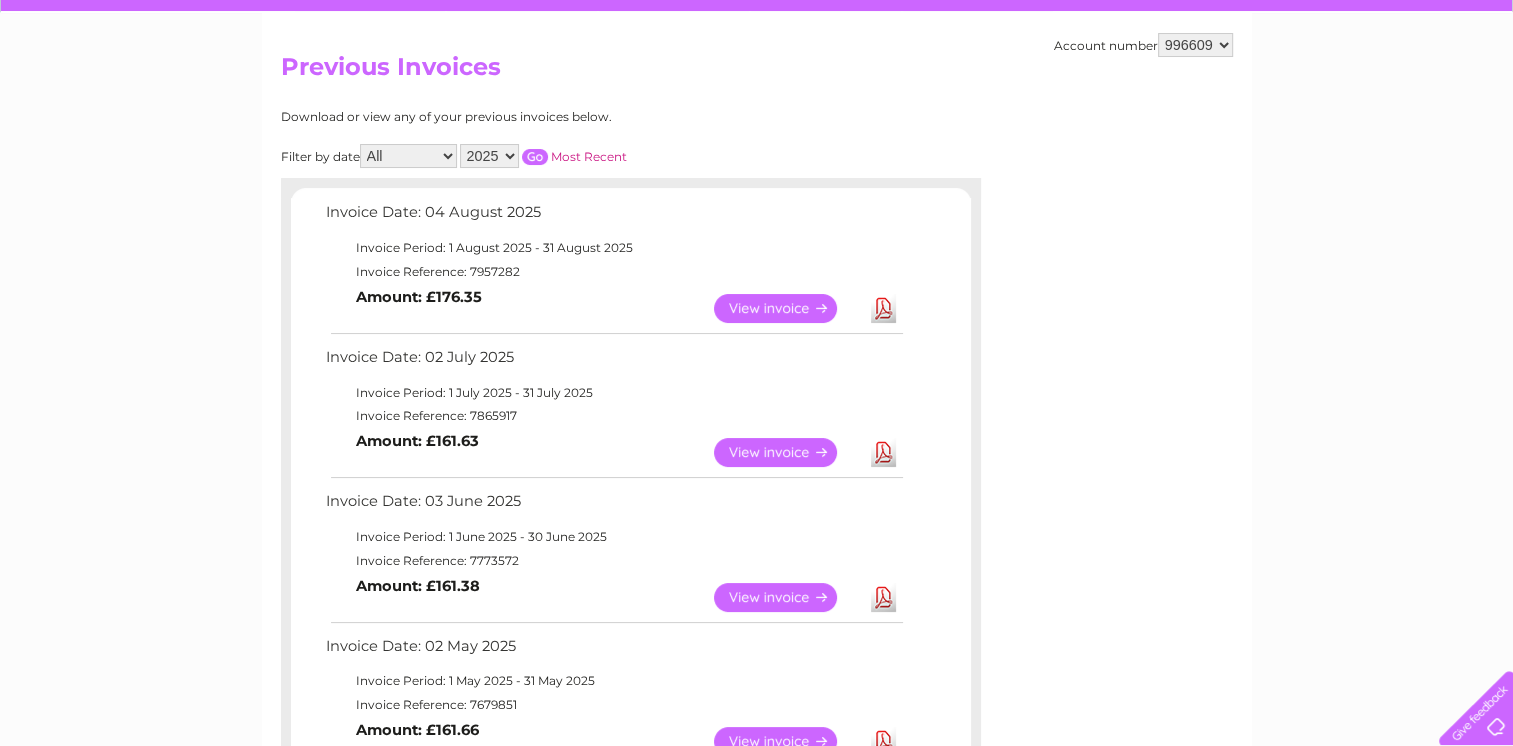 scroll, scrollTop: 100, scrollLeft: 0, axis: vertical 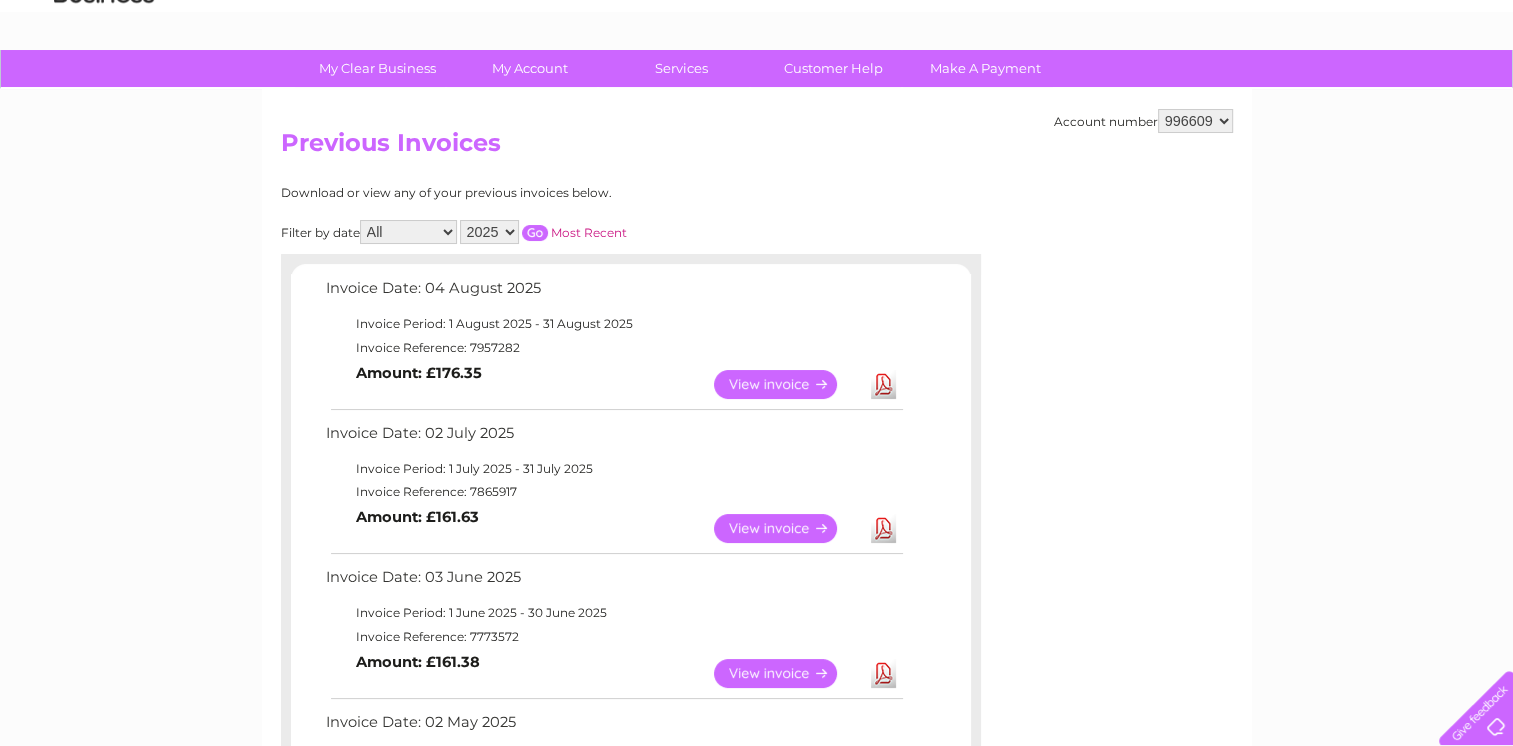 click on "Download" at bounding box center [883, 384] 